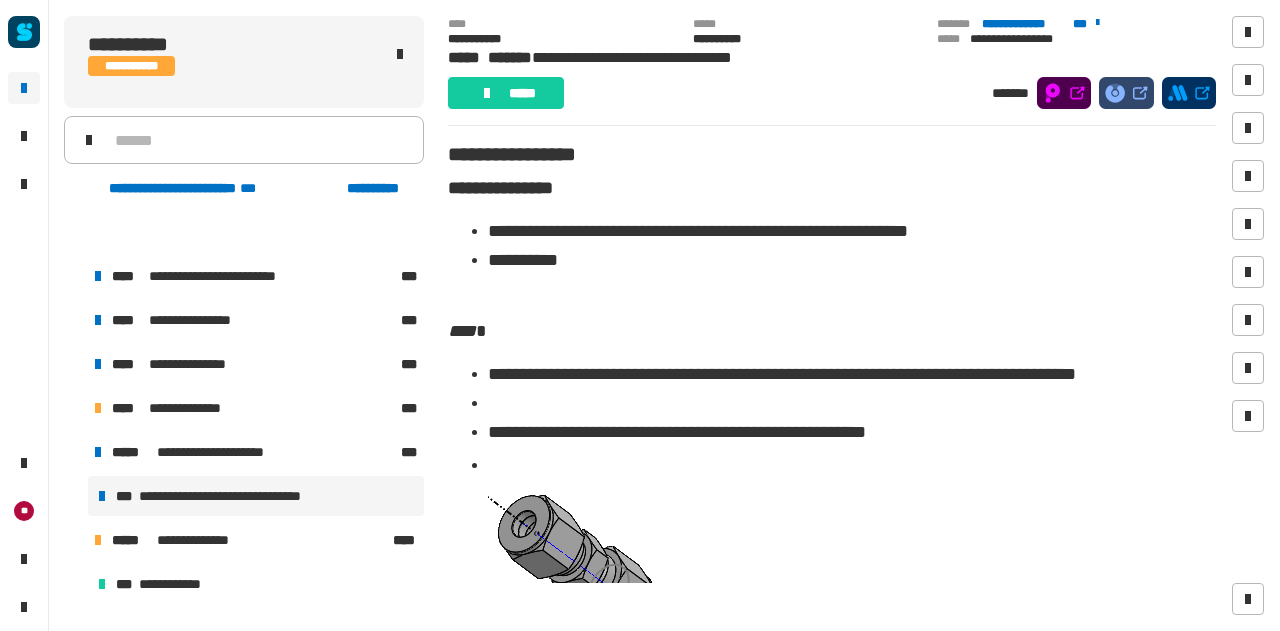 scroll, scrollTop: 0, scrollLeft: 0, axis: both 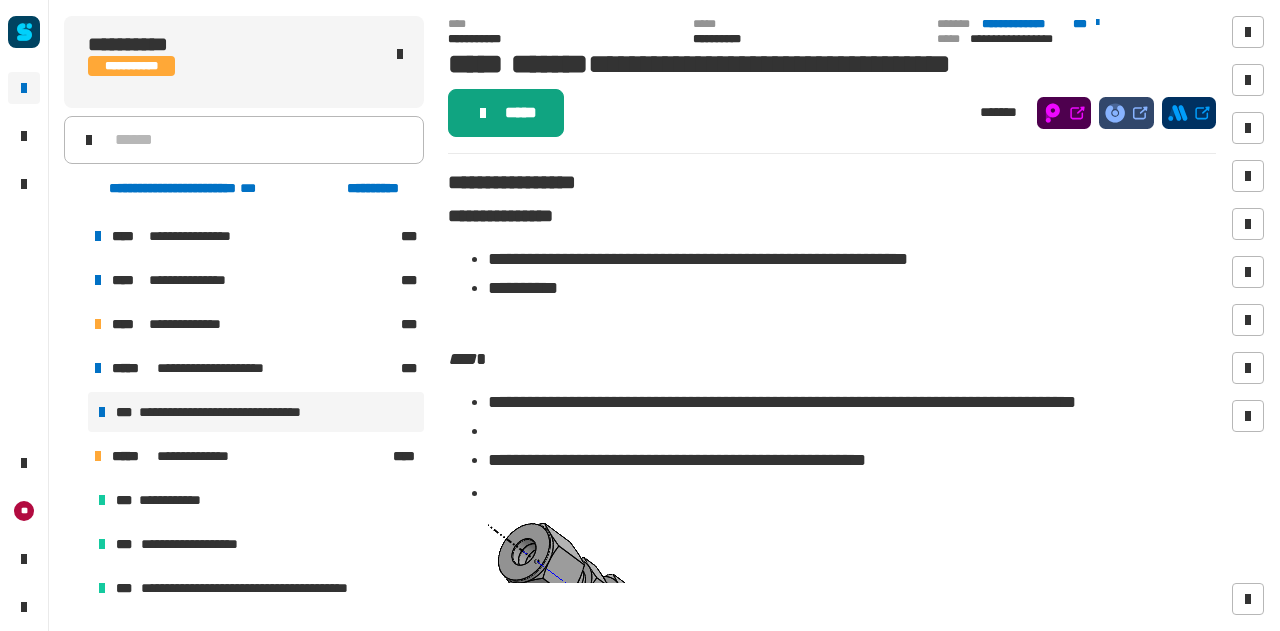 click on "*****" 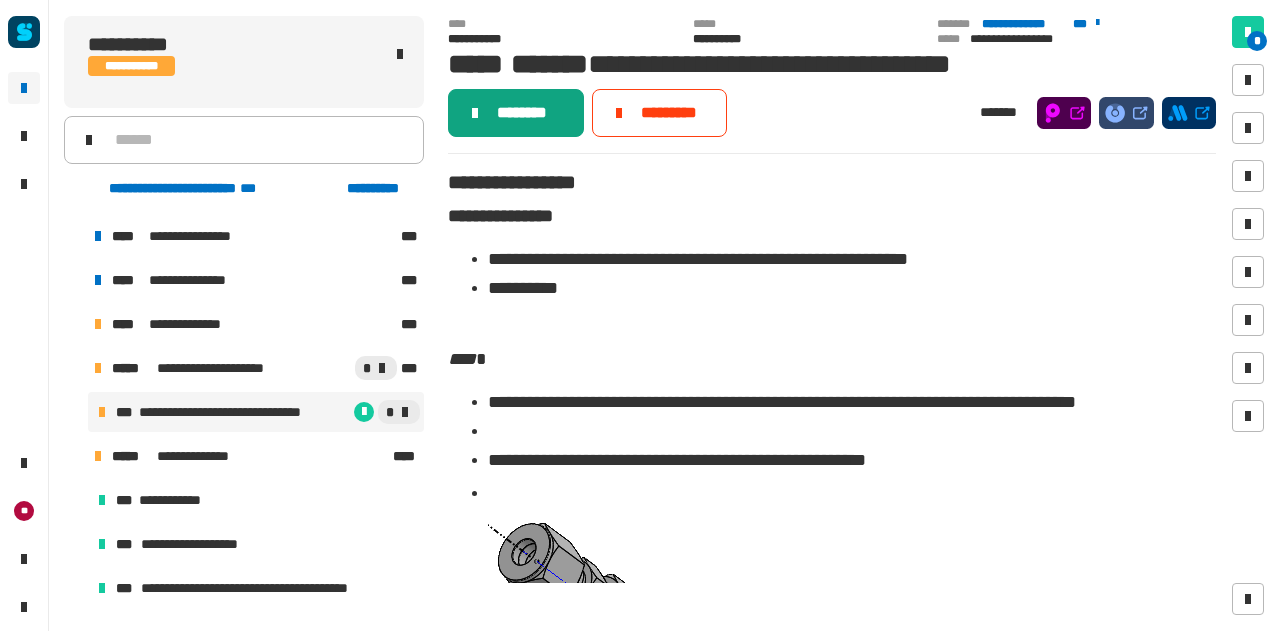 click on "********" 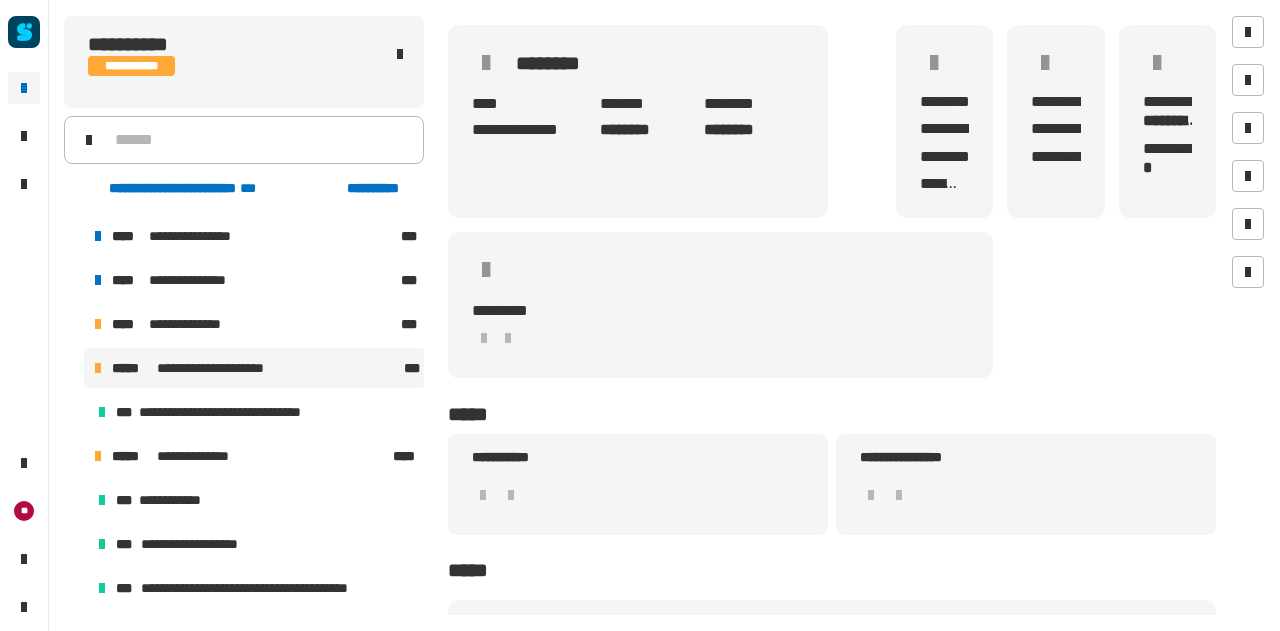 scroll, scrollTop: 167, scrollLeft: 0, axis: vertical 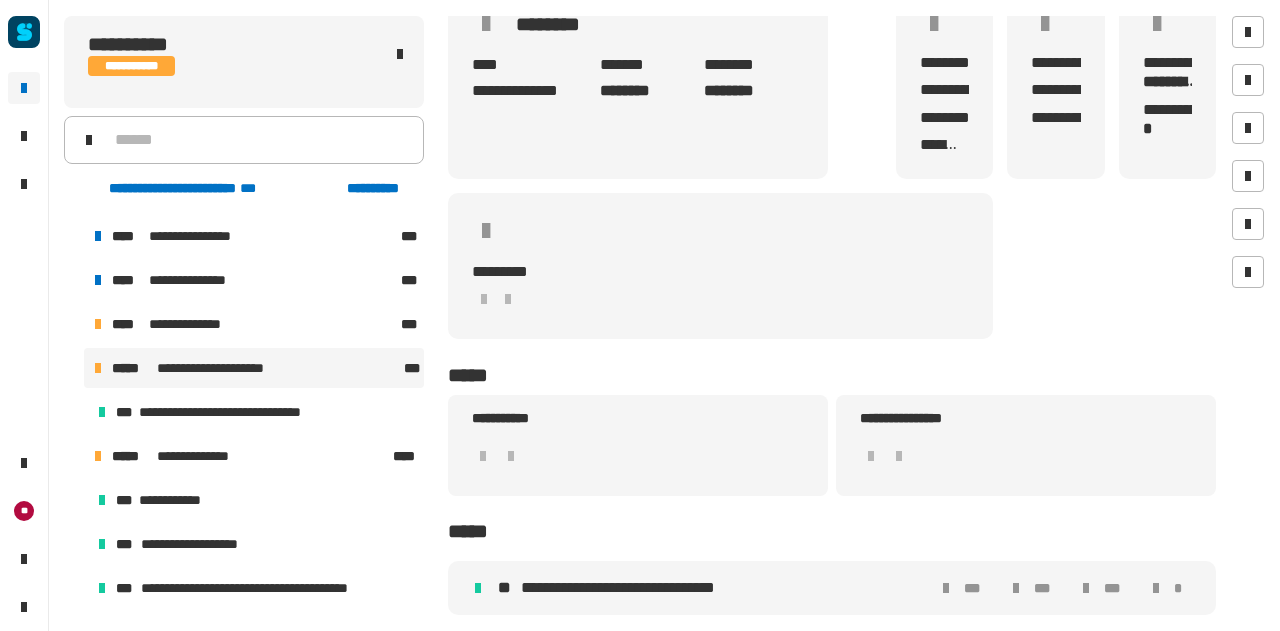 click on "**********" at bounding box center [629, 588] 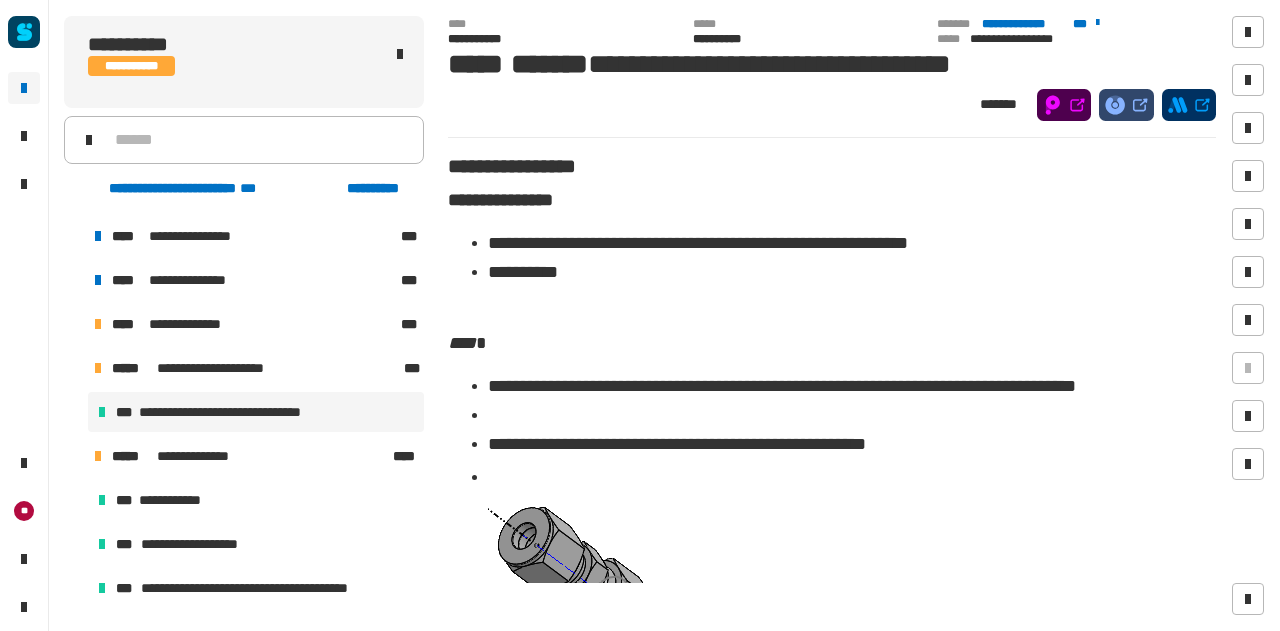 click on "**********" at bounding box center [233, 412] 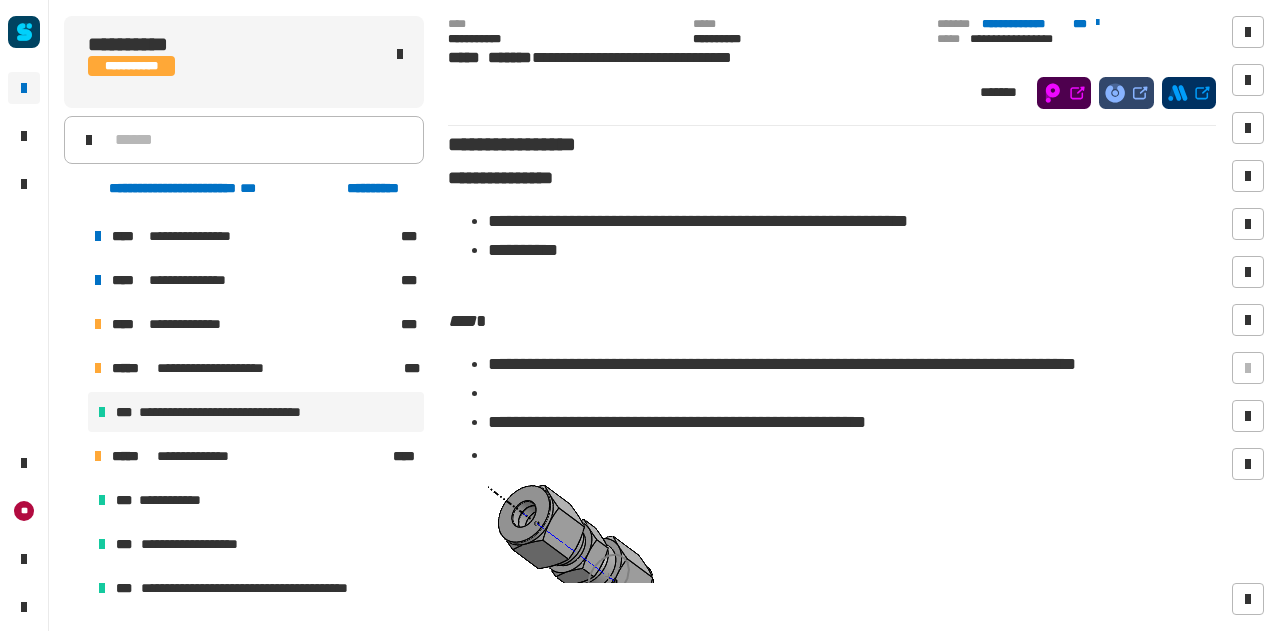 scroll, scrollTop: 0, scrollLeft: 0, axis: both 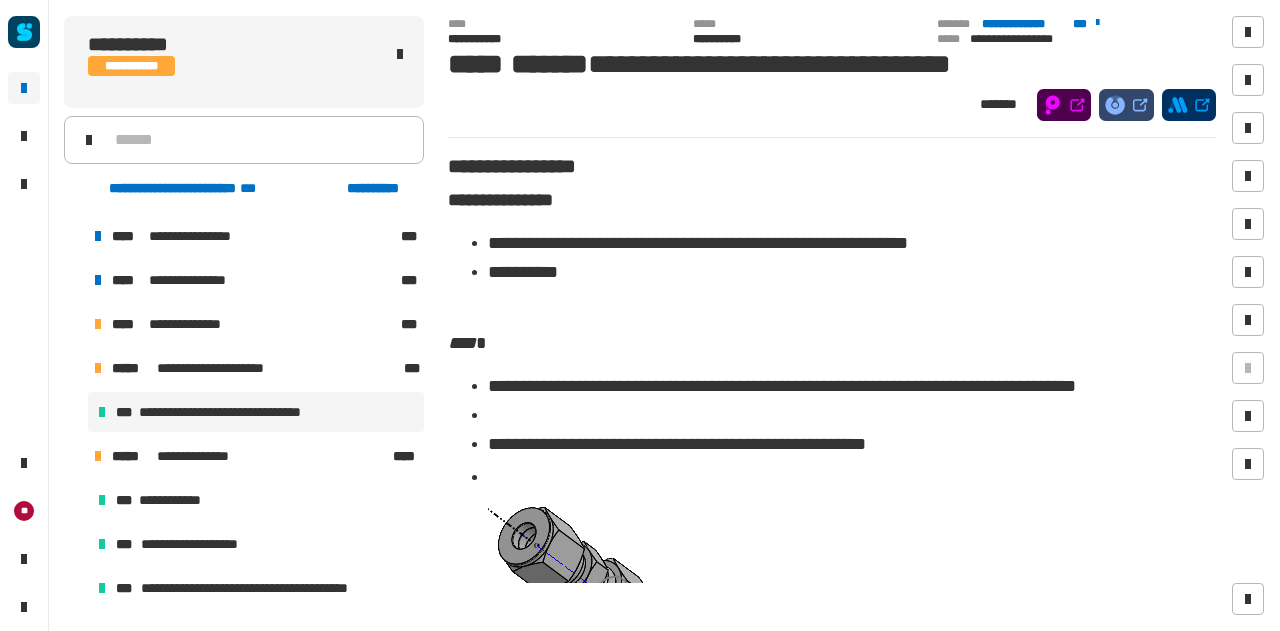 click on "**********" at bounding box center [233, 412] 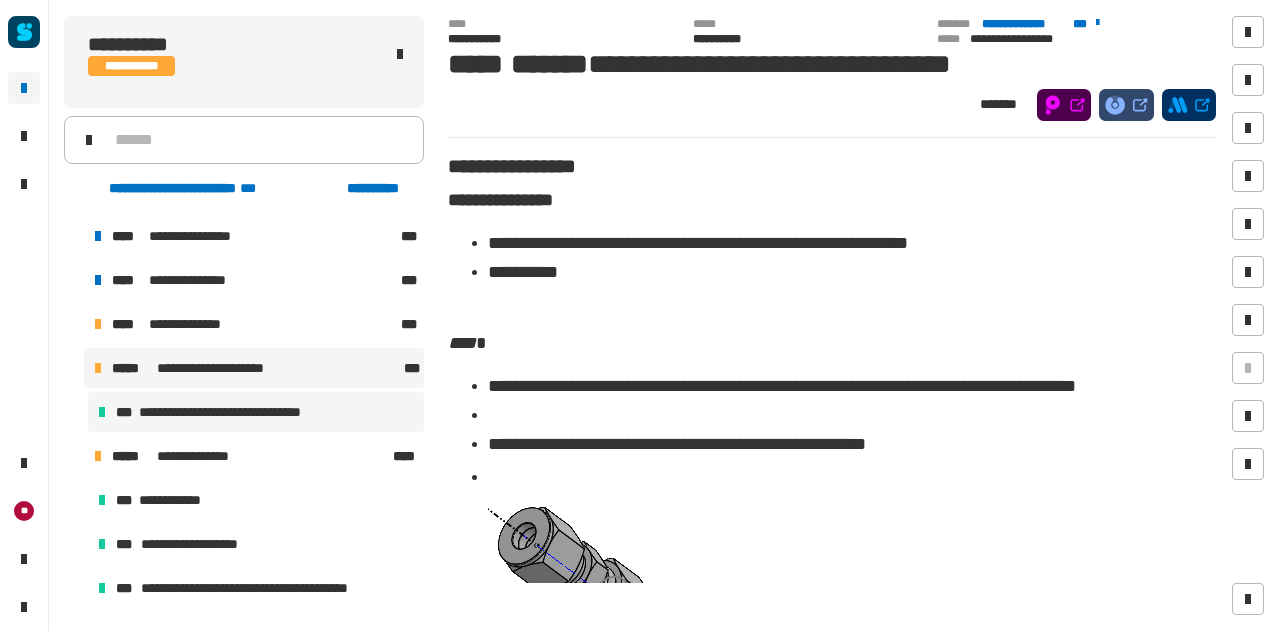 click on "**********" at bounding box center [254, 368] 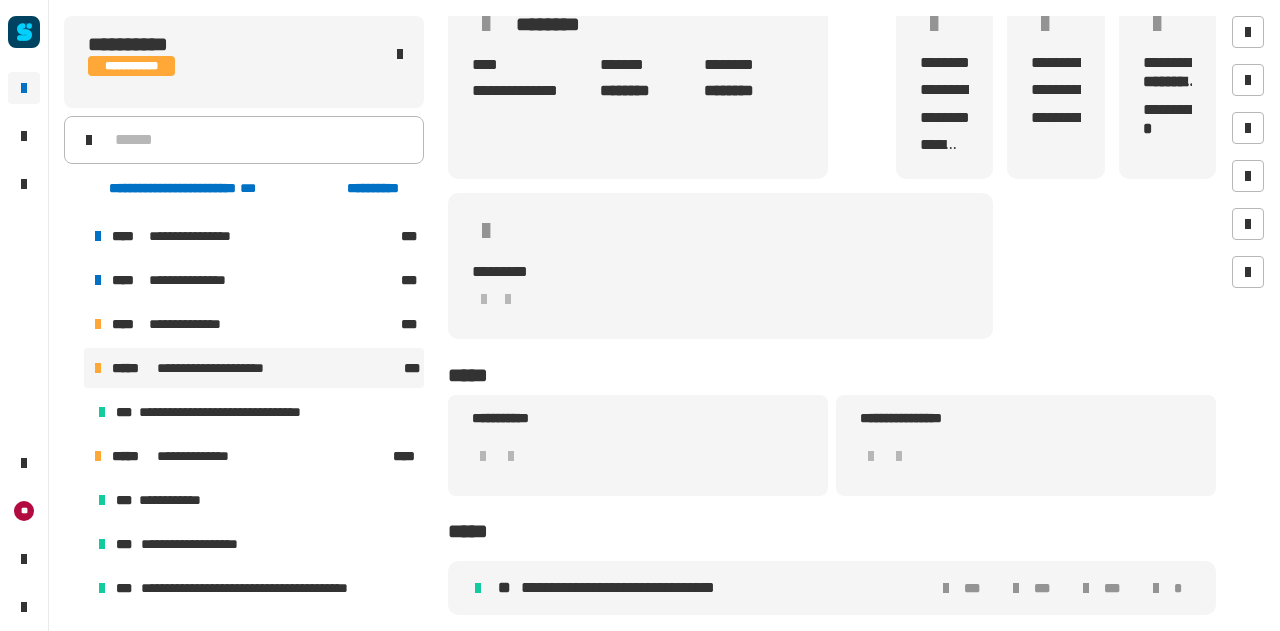 scroll, scrollTop: 55, scrollLeft: 0, axis: vertical 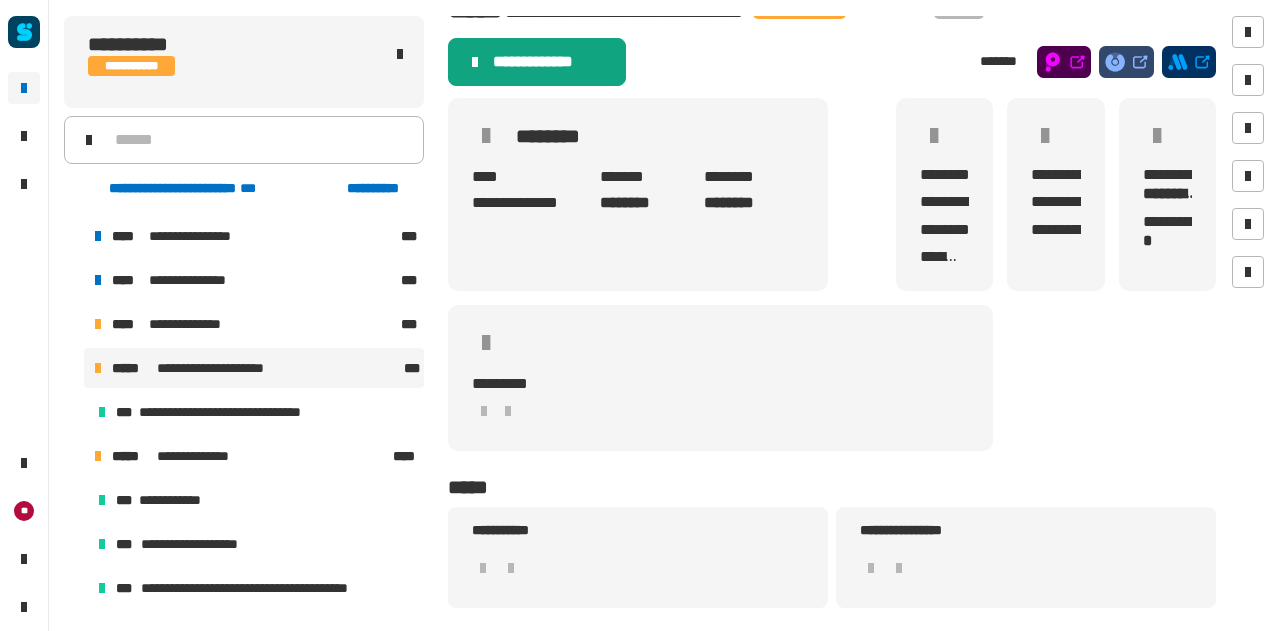 click on "**********" 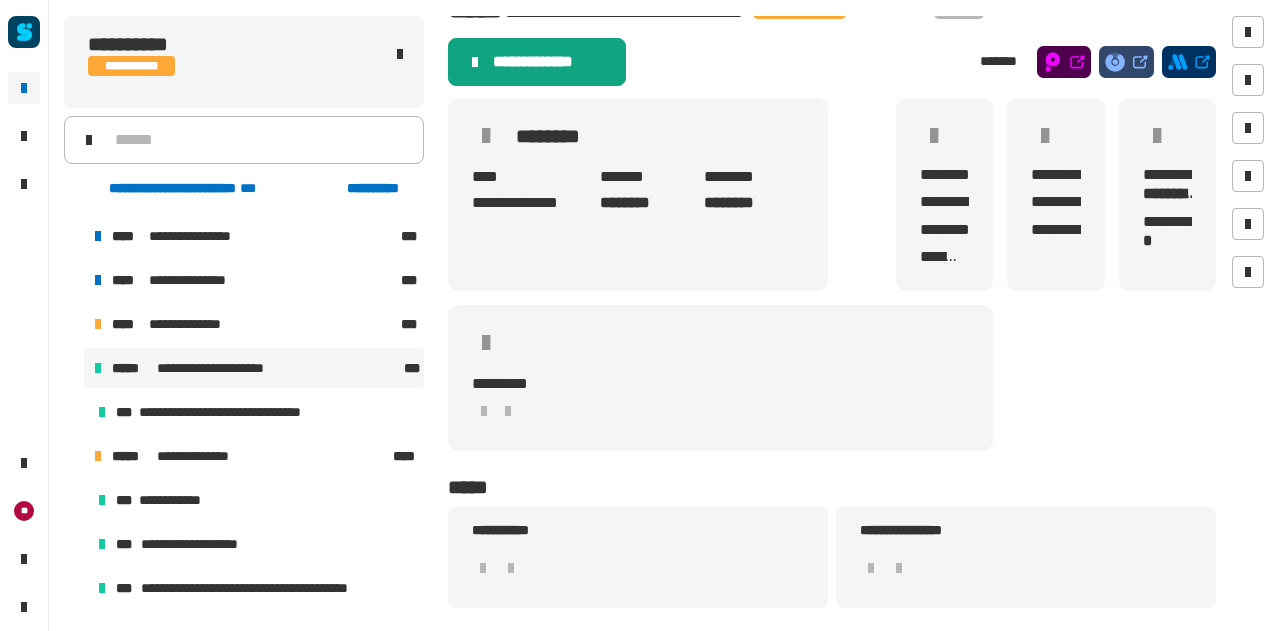 scroll, scrollTop: 0, scrollLeft: 0, axis: both 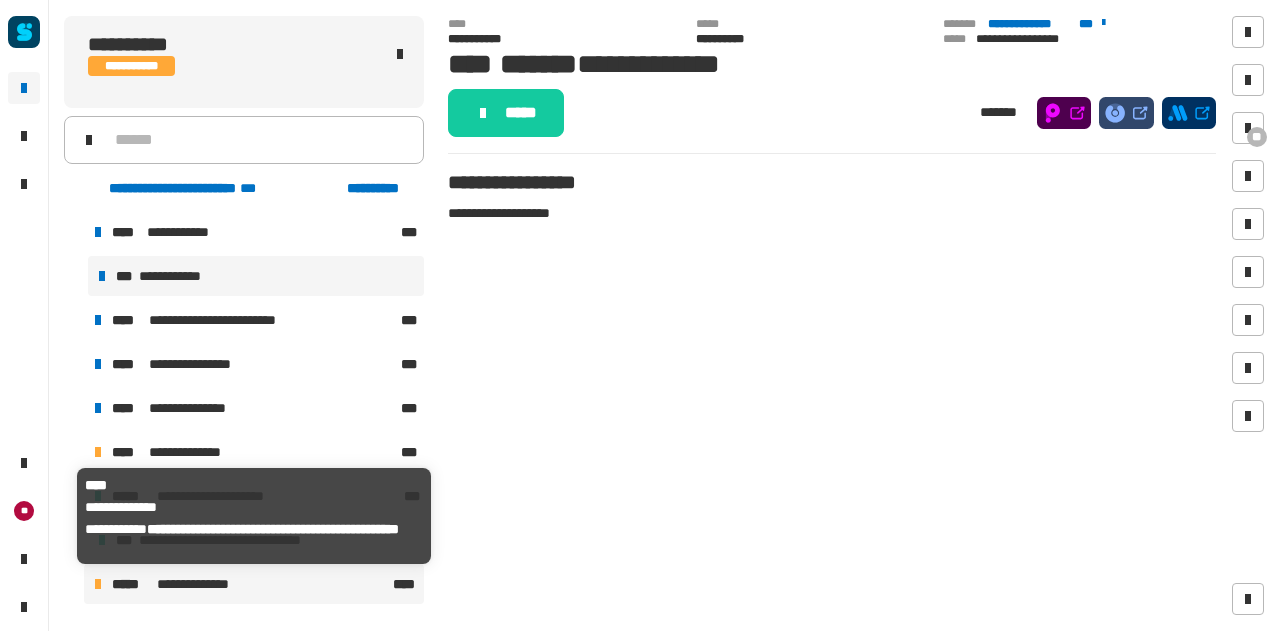 click on "**********" at bounding box center (206, 584) 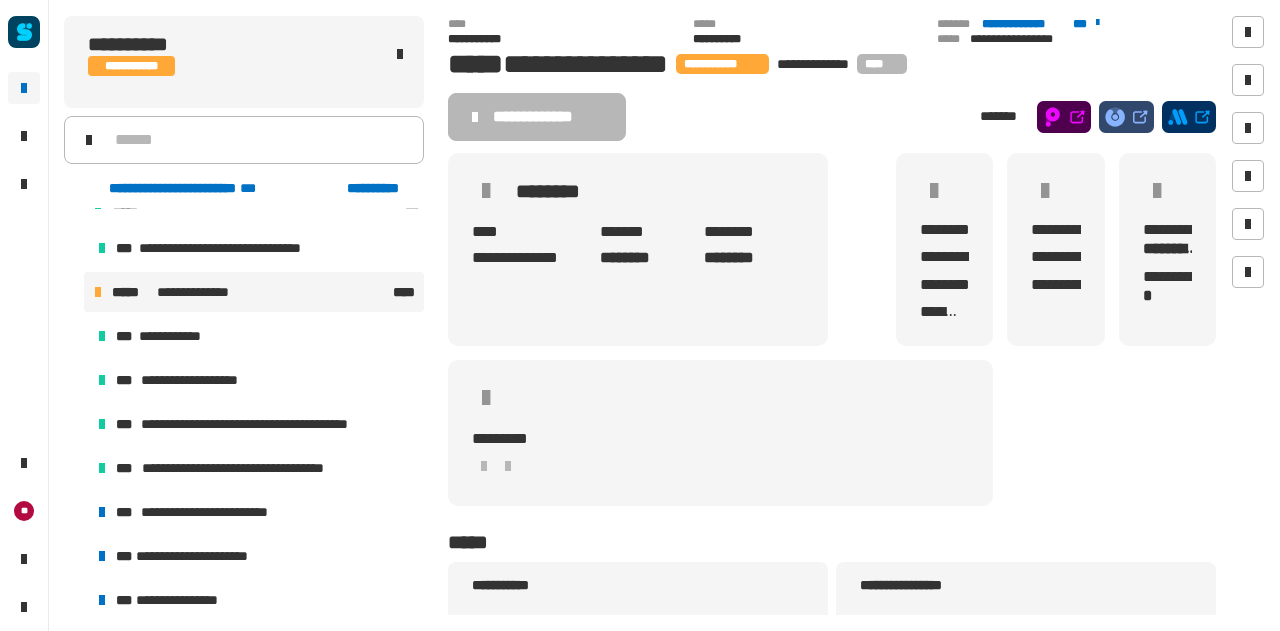 scroll, scrollTop: 330, scrollLeft: 0, axis: vertical 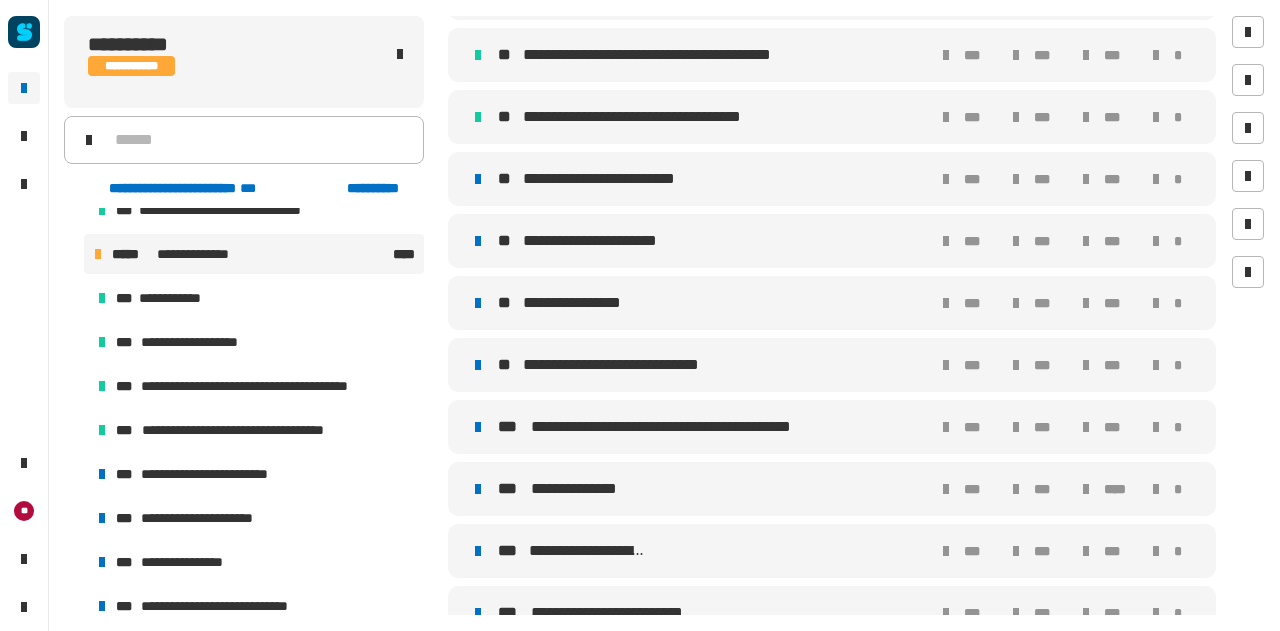 click on "**********" at bounding box center (608, 179) 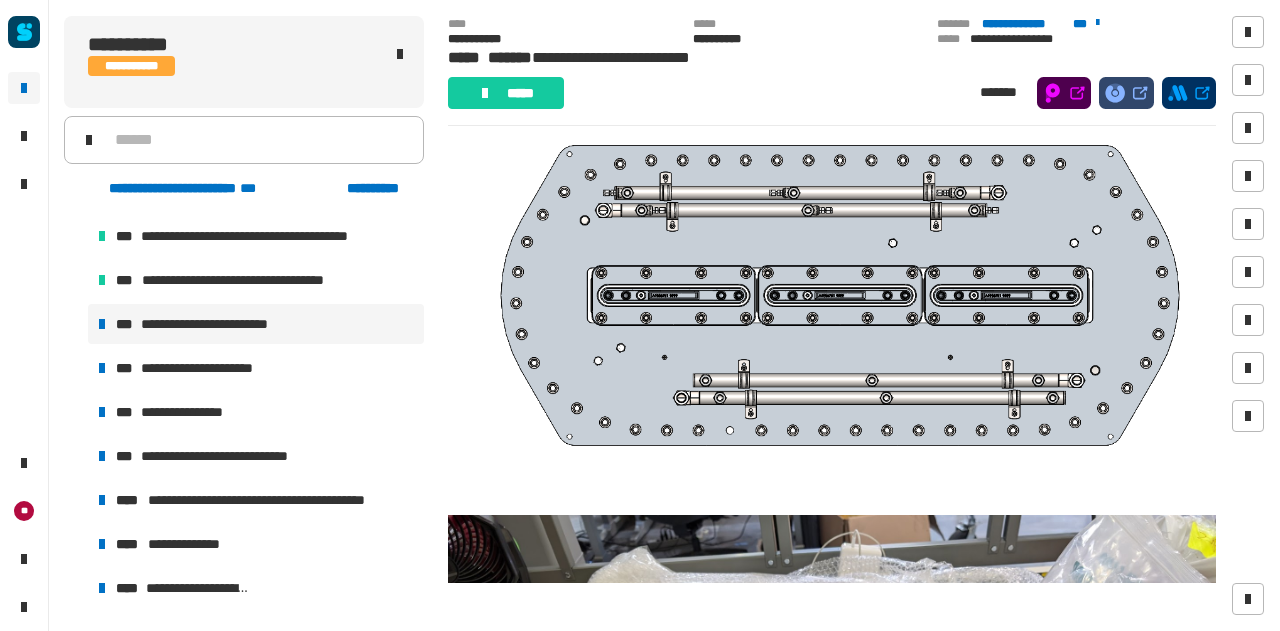 scroll, scrollTop: 0, scrollLeft: 0, axis: both 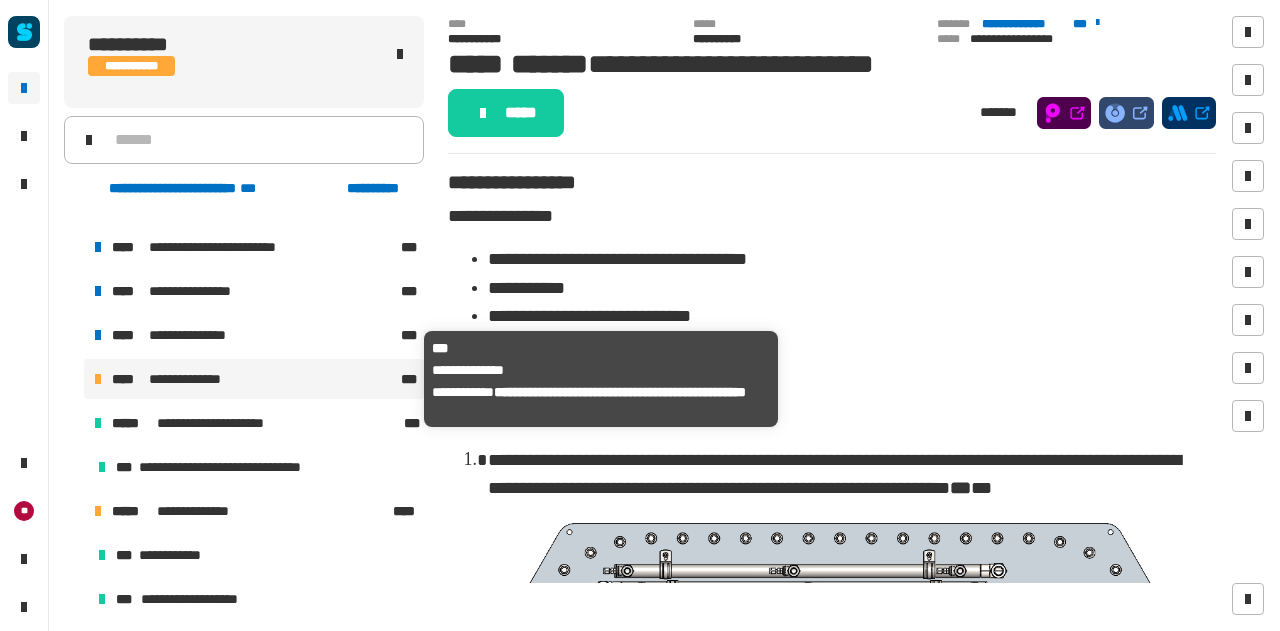 click on "**********" at bounding box center (192, 379) 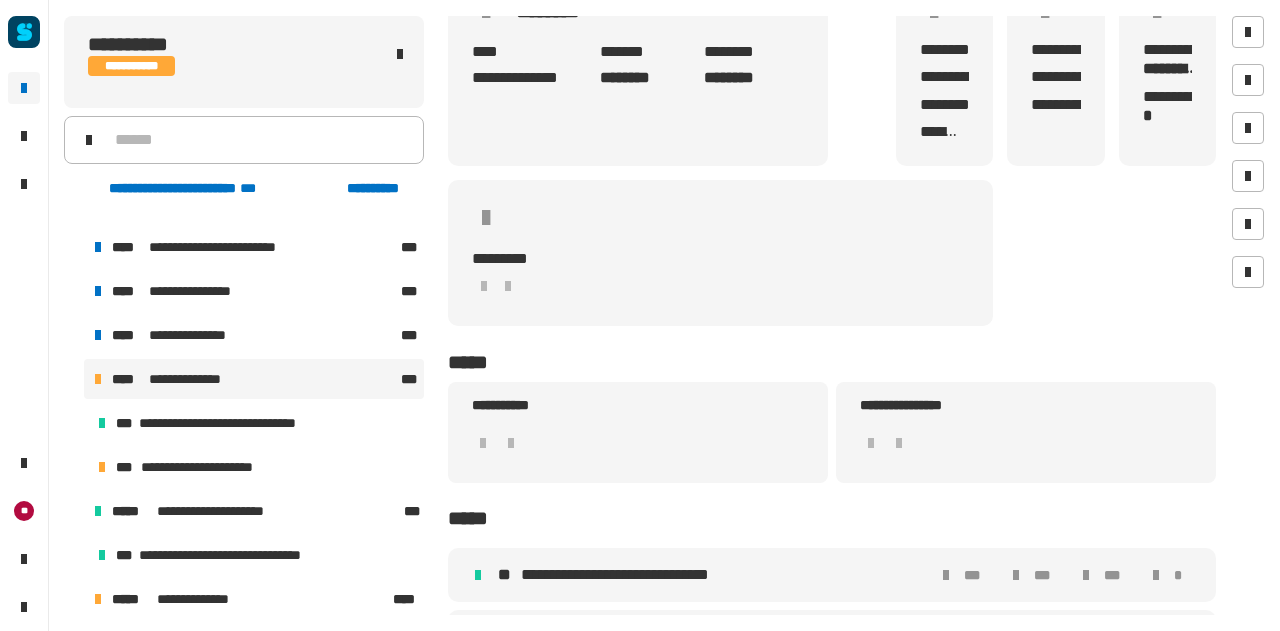 scroll, scrollTop: 229, scrollLeft: 0, axis: vertical 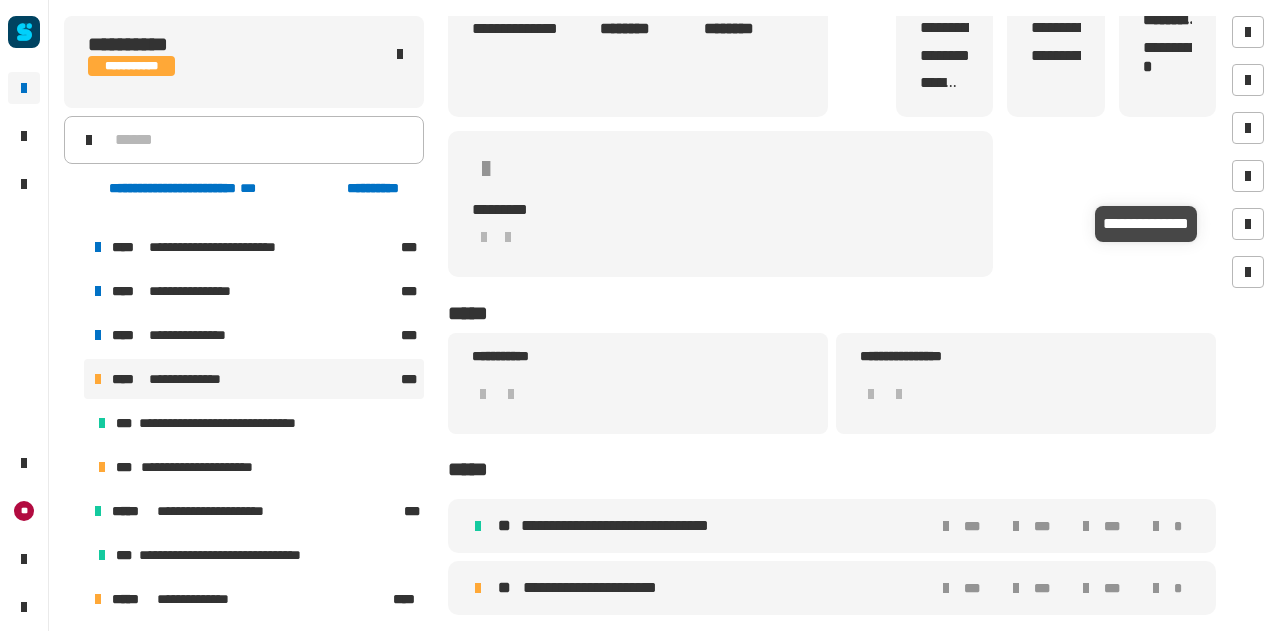 click on "**********" 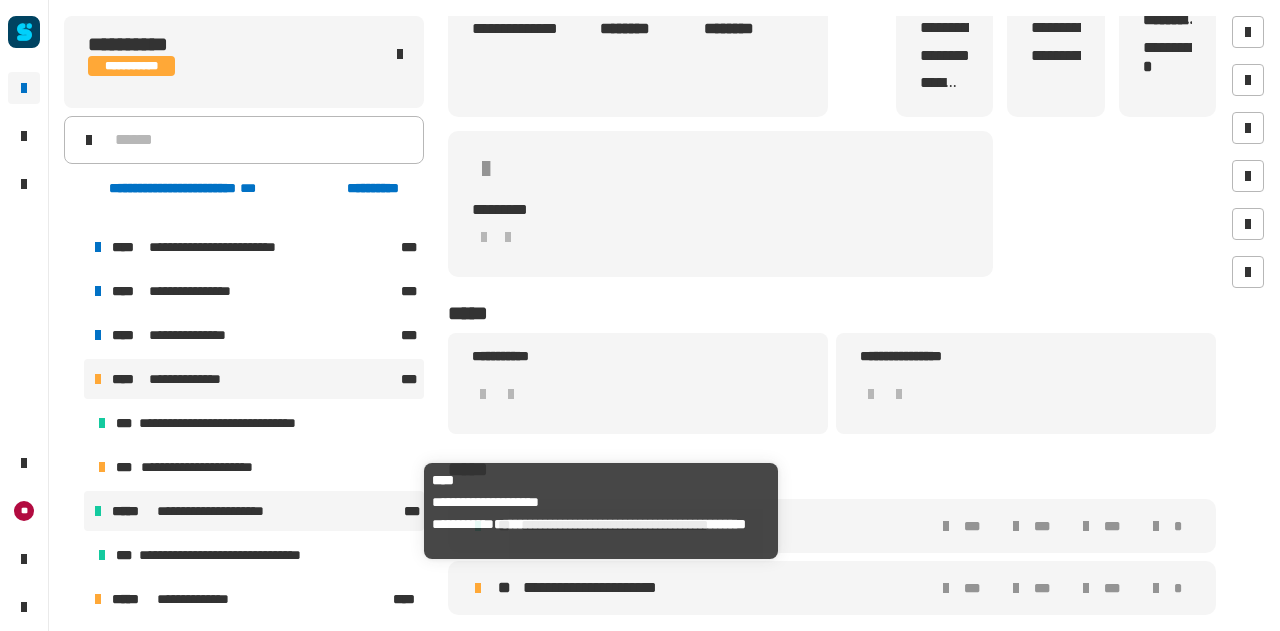 click on "**********" at bounding box center [227, 511] 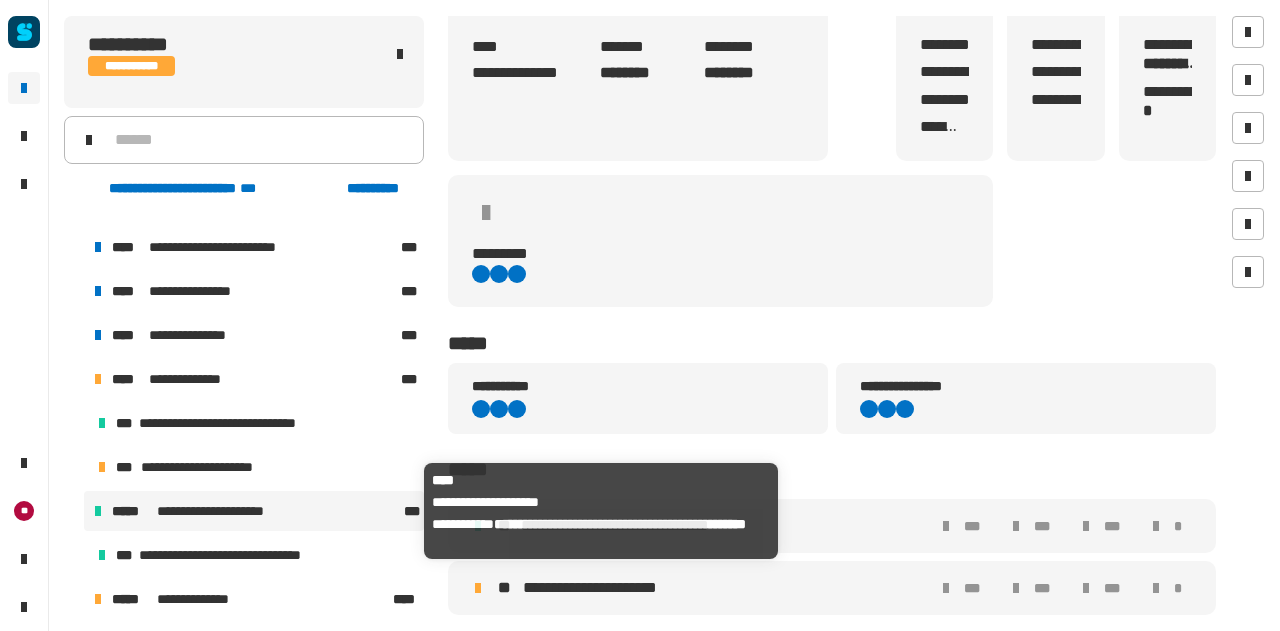 scroll, scrollTop: 0, scrollLeft: 0, axis: both 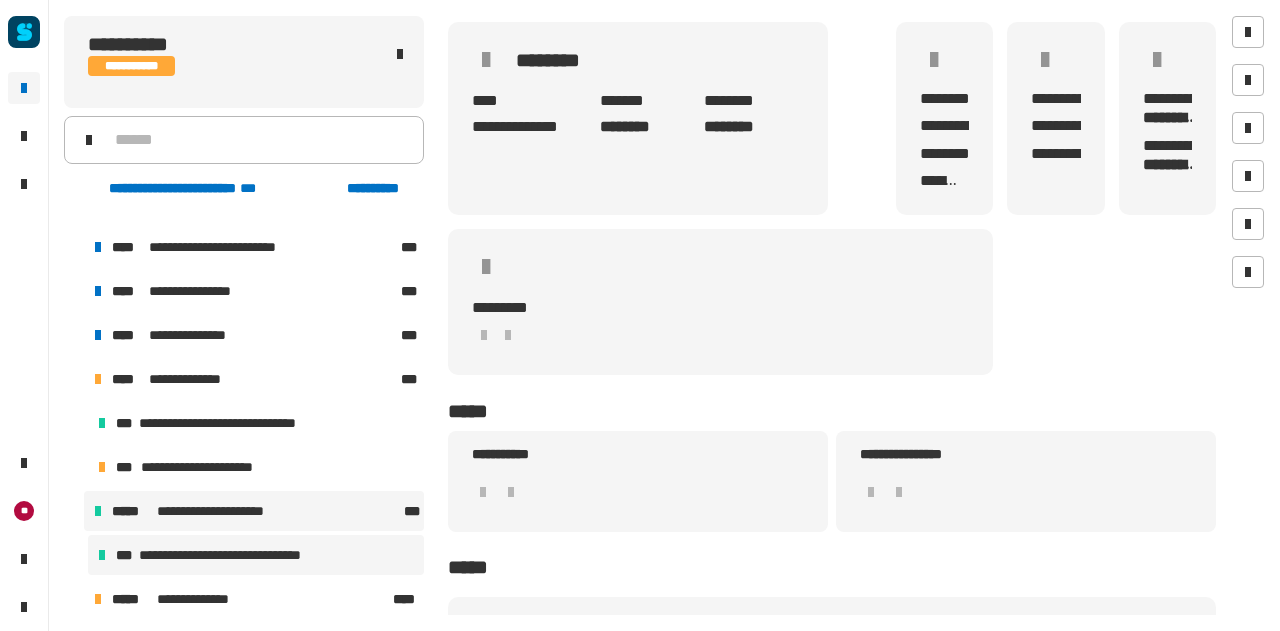 click on "**********" at bounding box center (233, 555) 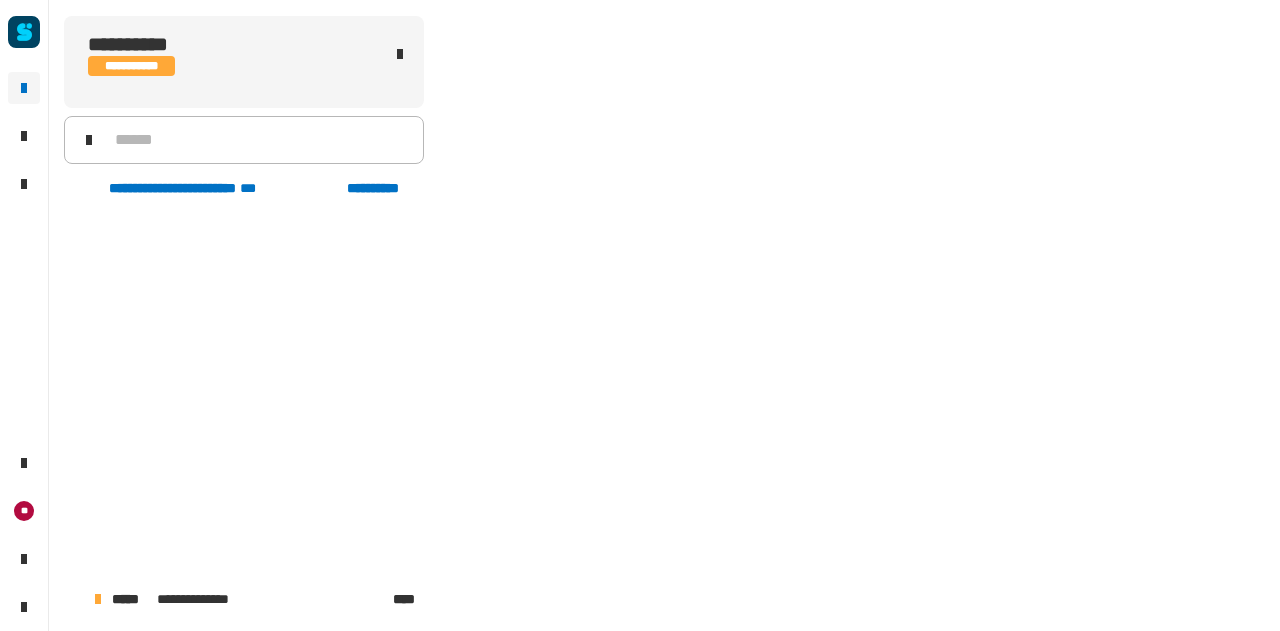 scroll, scrollTop: 216, scrollLeft: 0, axis: vertical 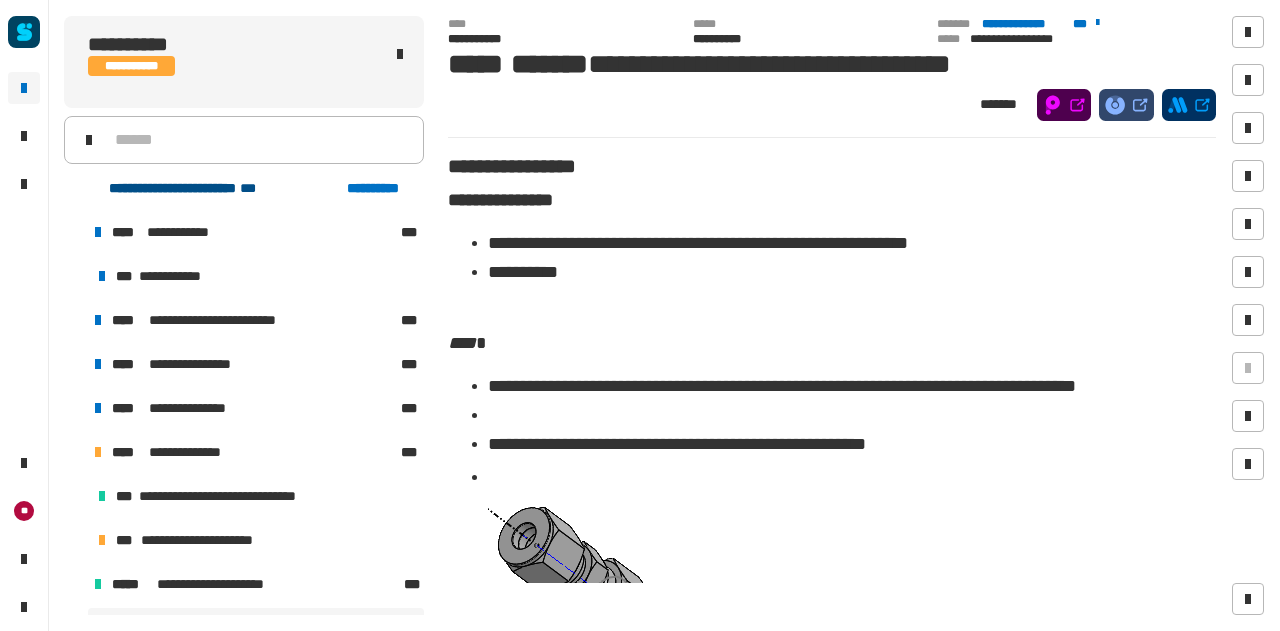 click on "**********" 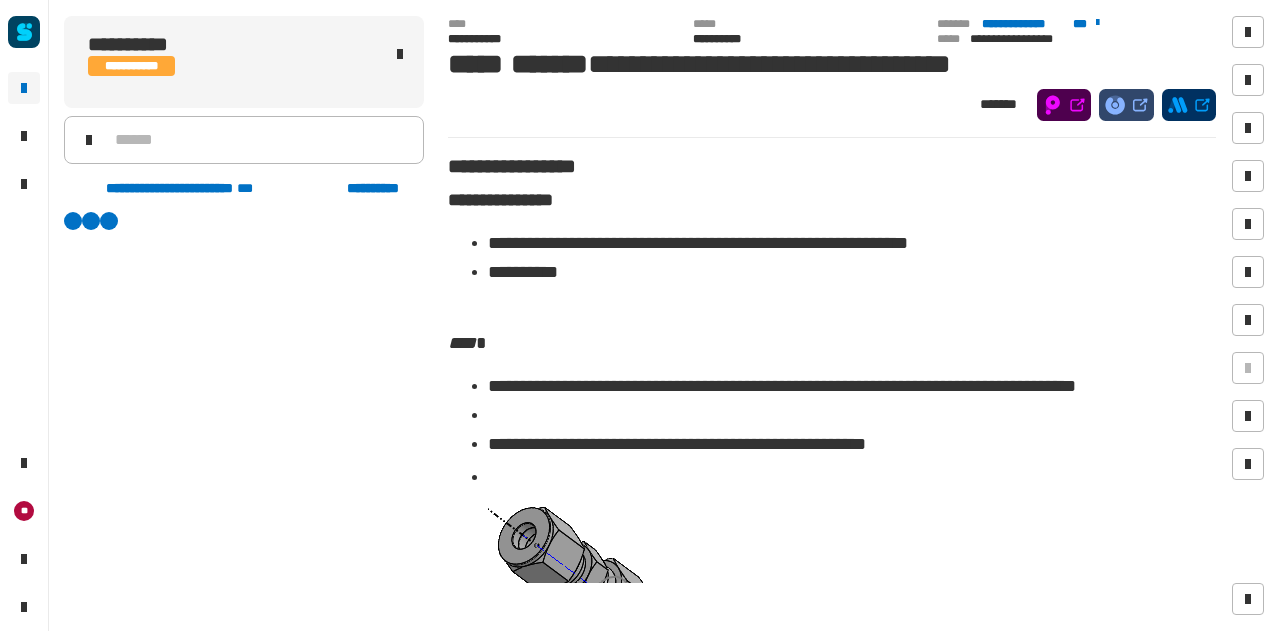 scroll, scrollTop: 150, scrollLeft: 0, axis: vertical 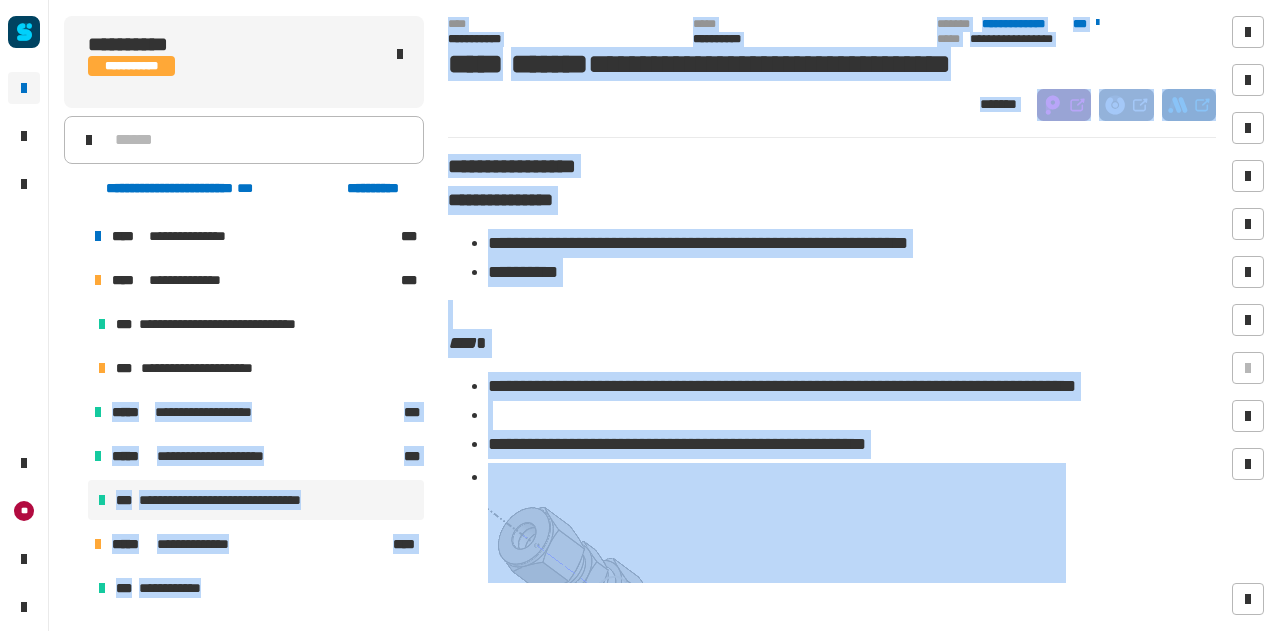 drag, startPoint x: 434, startPoint y: 315, endPoint x: 424, endPoint y: 350, distance: 36.40055 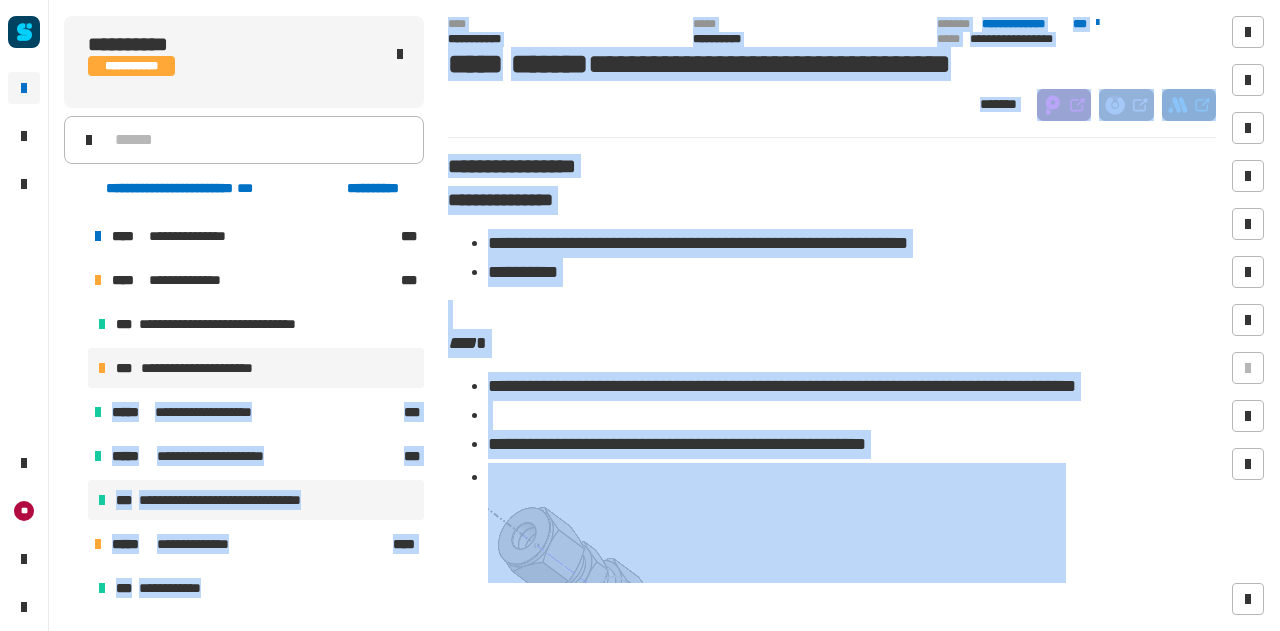 click on "**********" at bounding box center (256, 368) 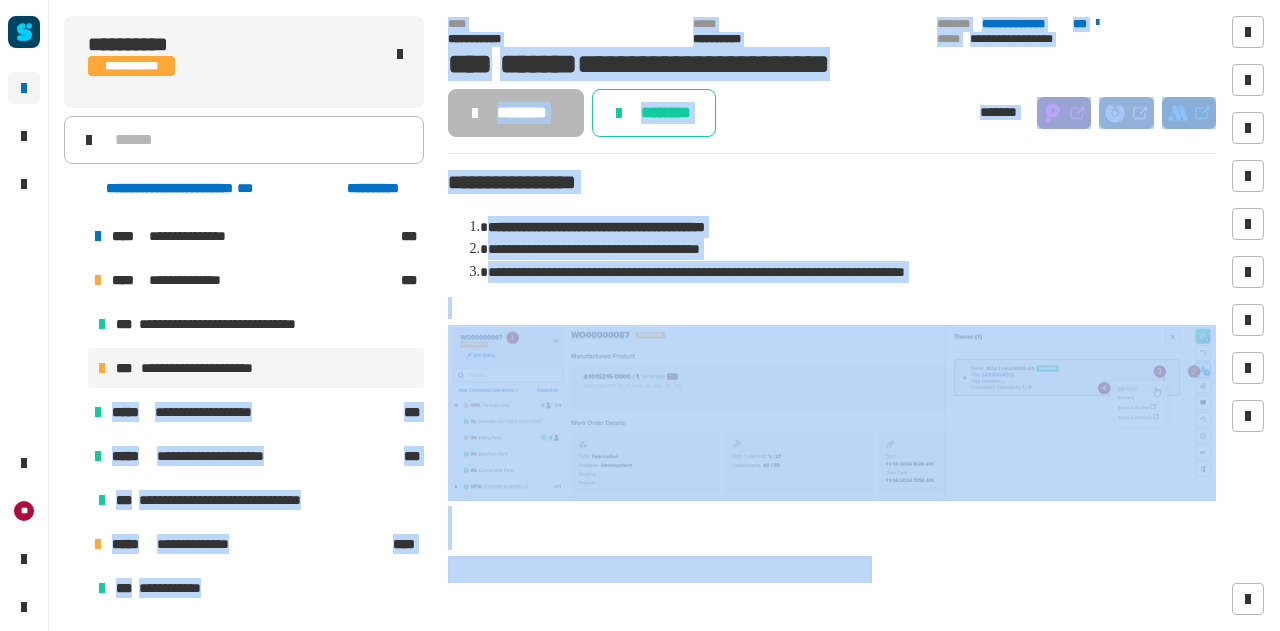 scroll, scrollTop: 0, scrollLeft: 0, axis: both 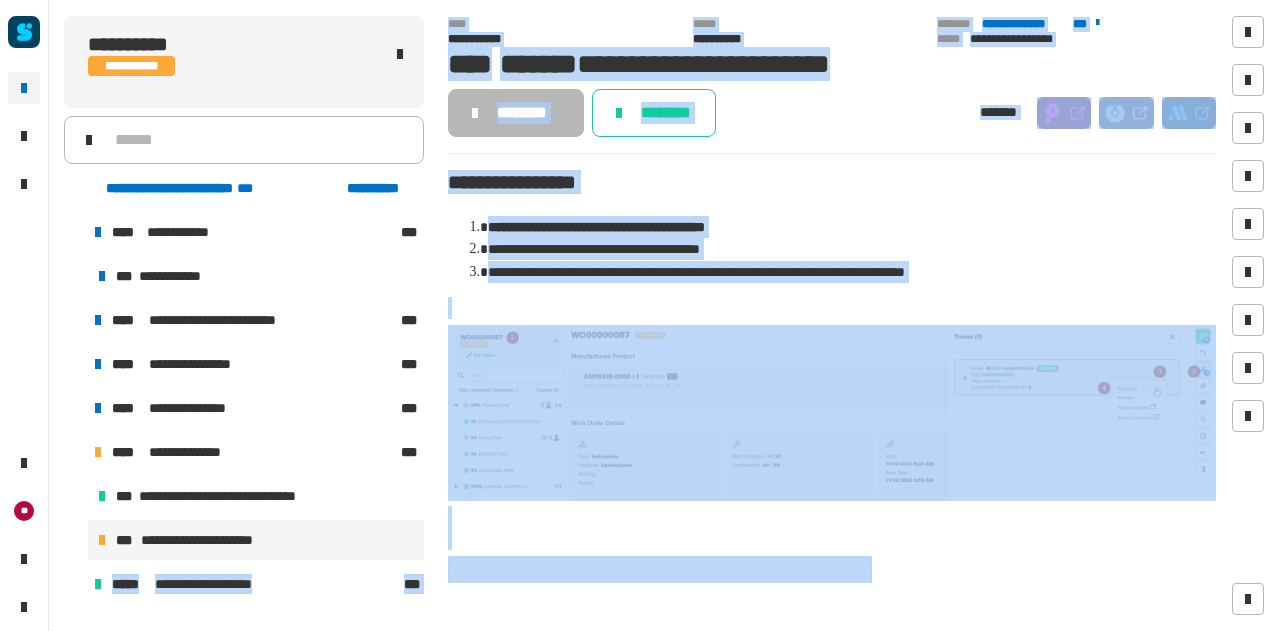 click on "**********" 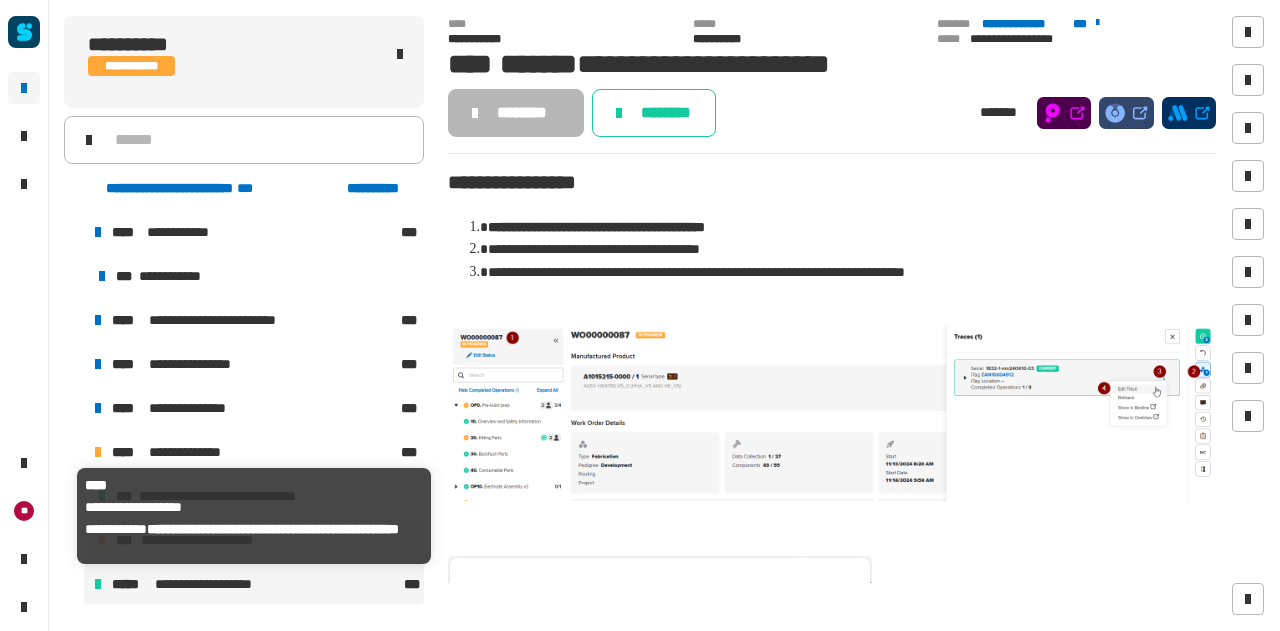 click on "**********" at bounding box center [210, 584] 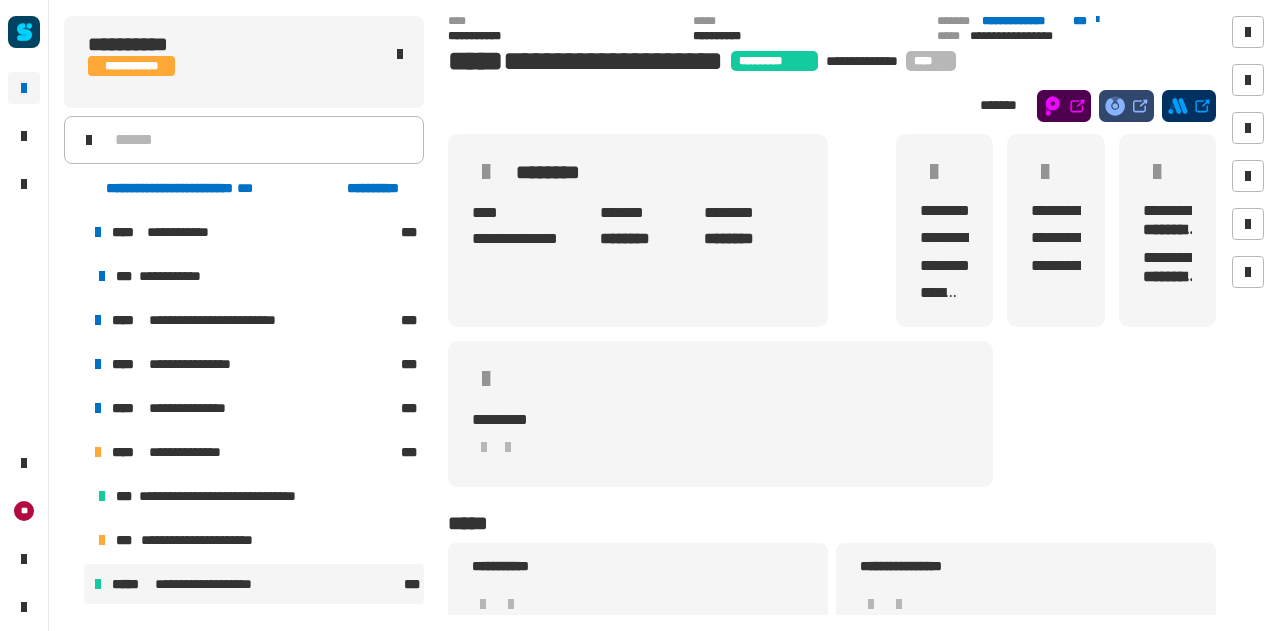 scroll, scrollTop: 0, scrollLeft: 0, axis: both 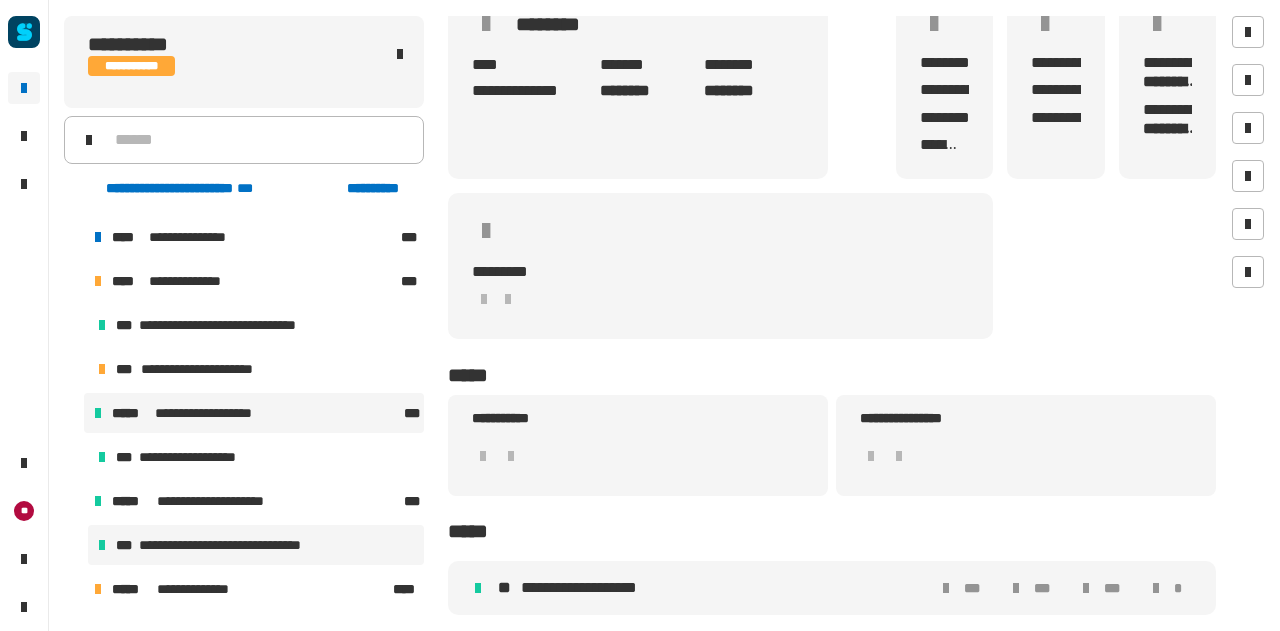 click on "**********" at bounding box center [233, 545] 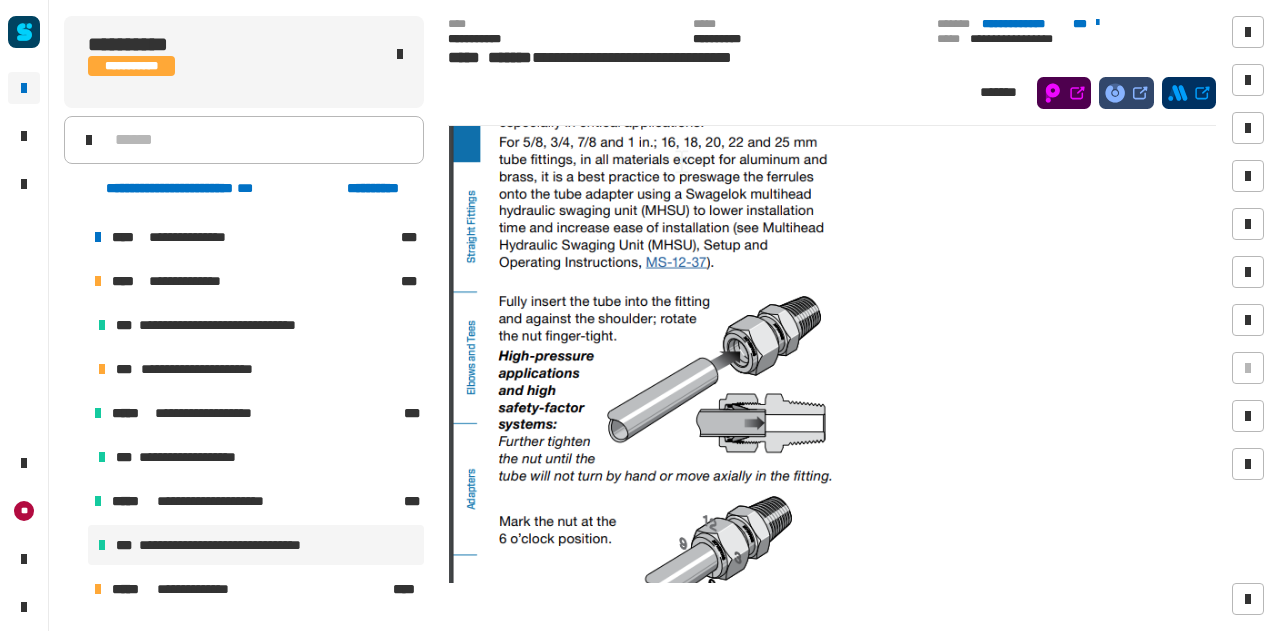 scroll, scrollTop: 1807, scrollLeft: 0, axis: vertical 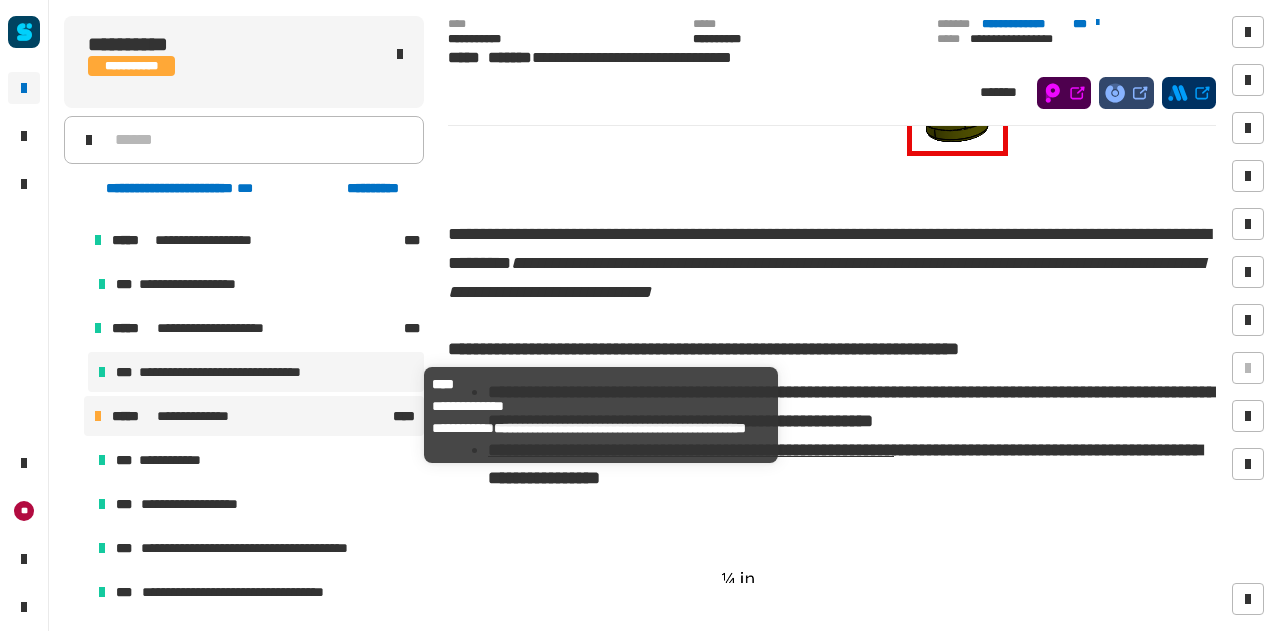 click on "**********" at bounding box center [250, 416] 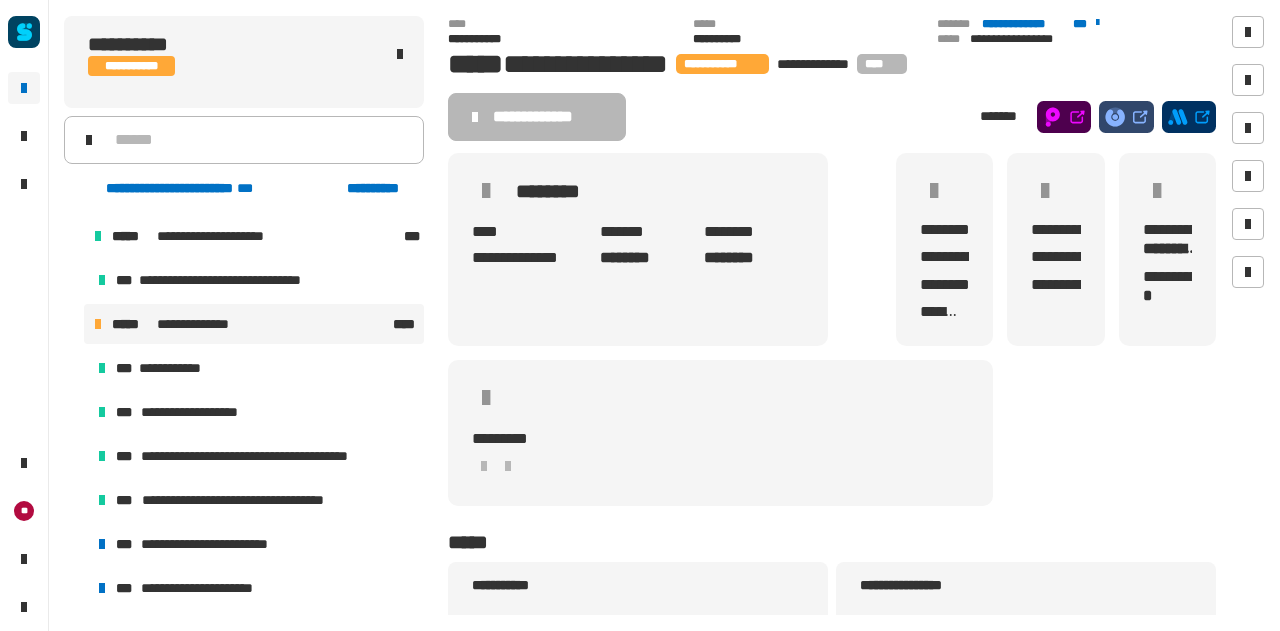 scroll, scrollTop: 450, scrollLeft: 0, axis: vertical 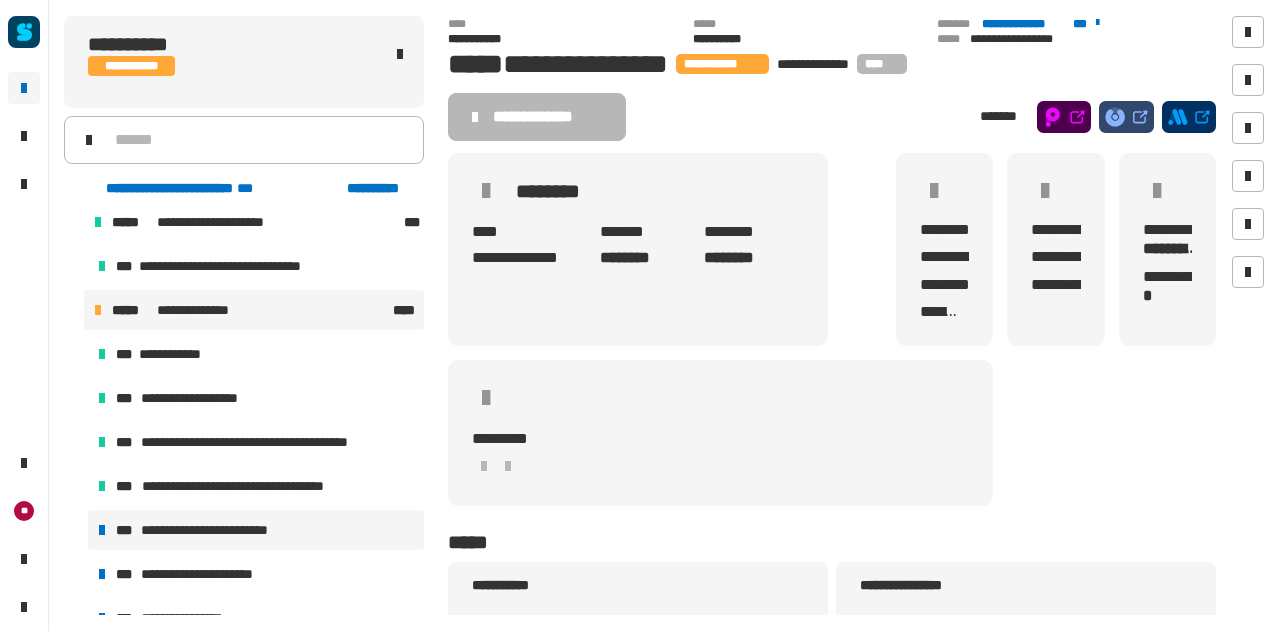click on "**********" at bounding box center [215, 530] 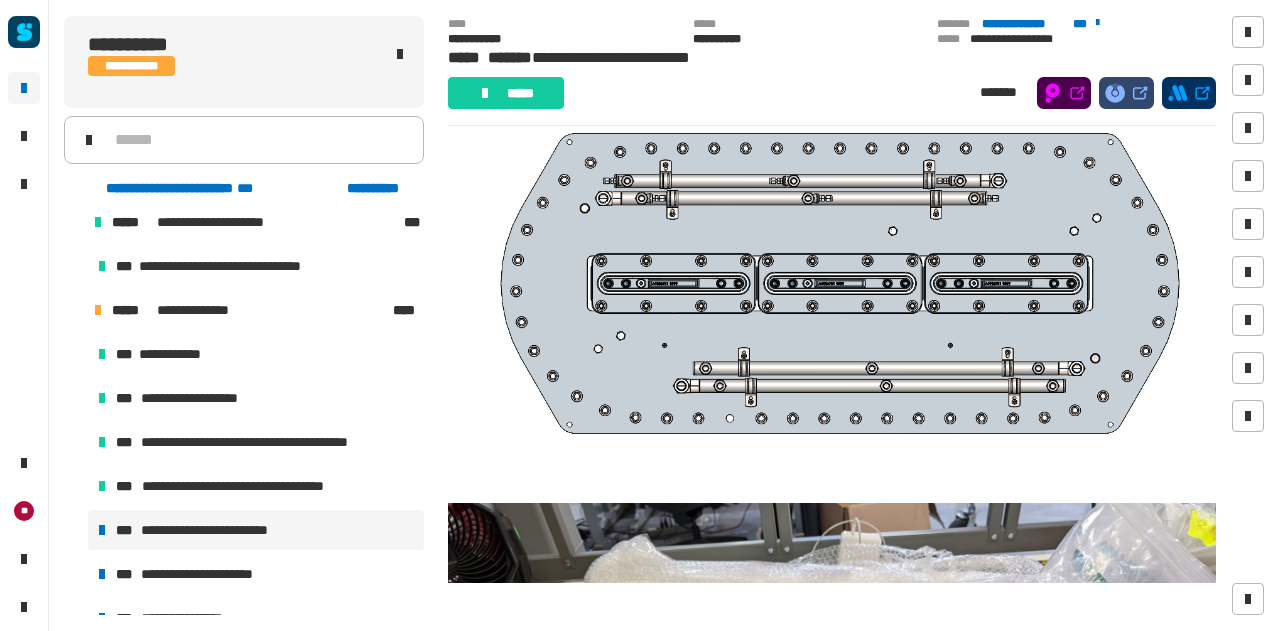 scroll, scrollTop: 292, scrollLeft: 0, axis: vertical 